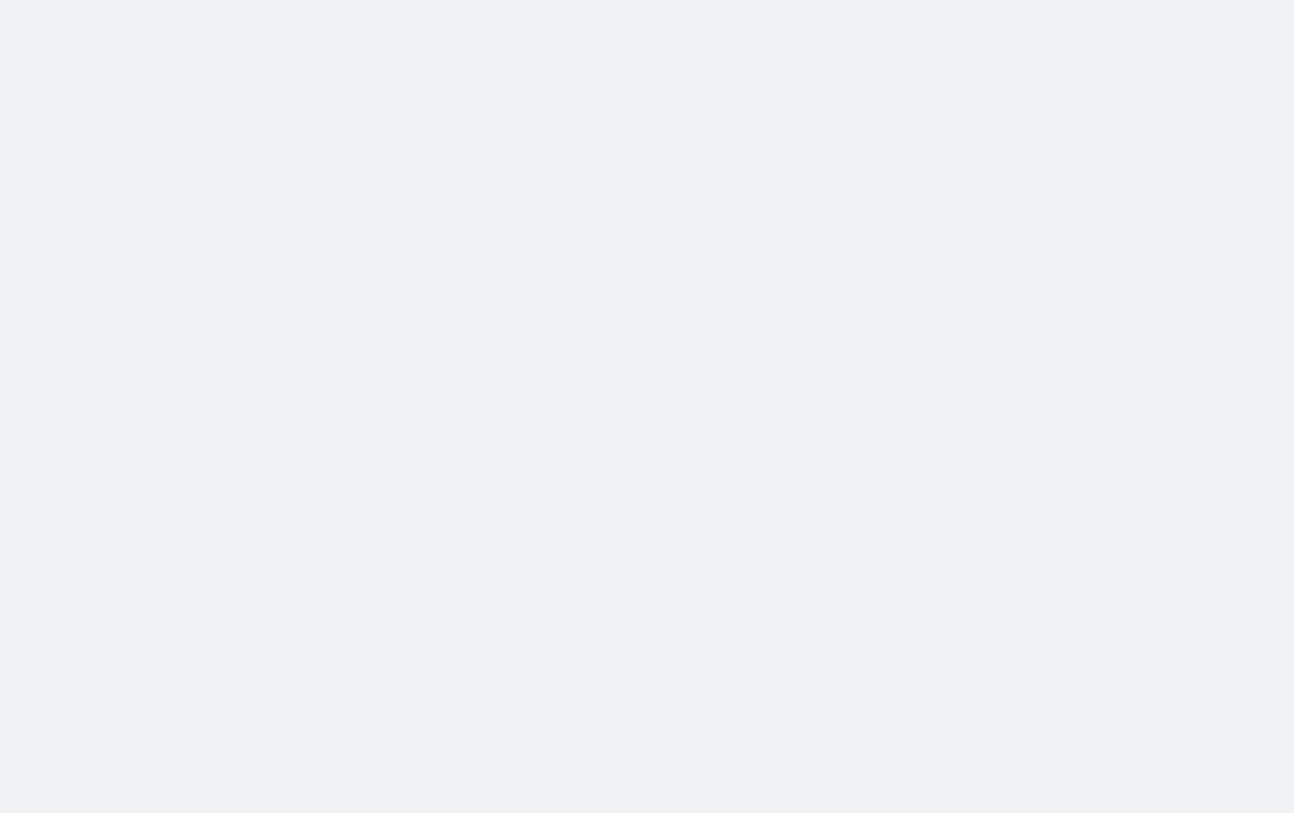 scroll, scrollTop: 0, scrollLeft: 0, axis: both 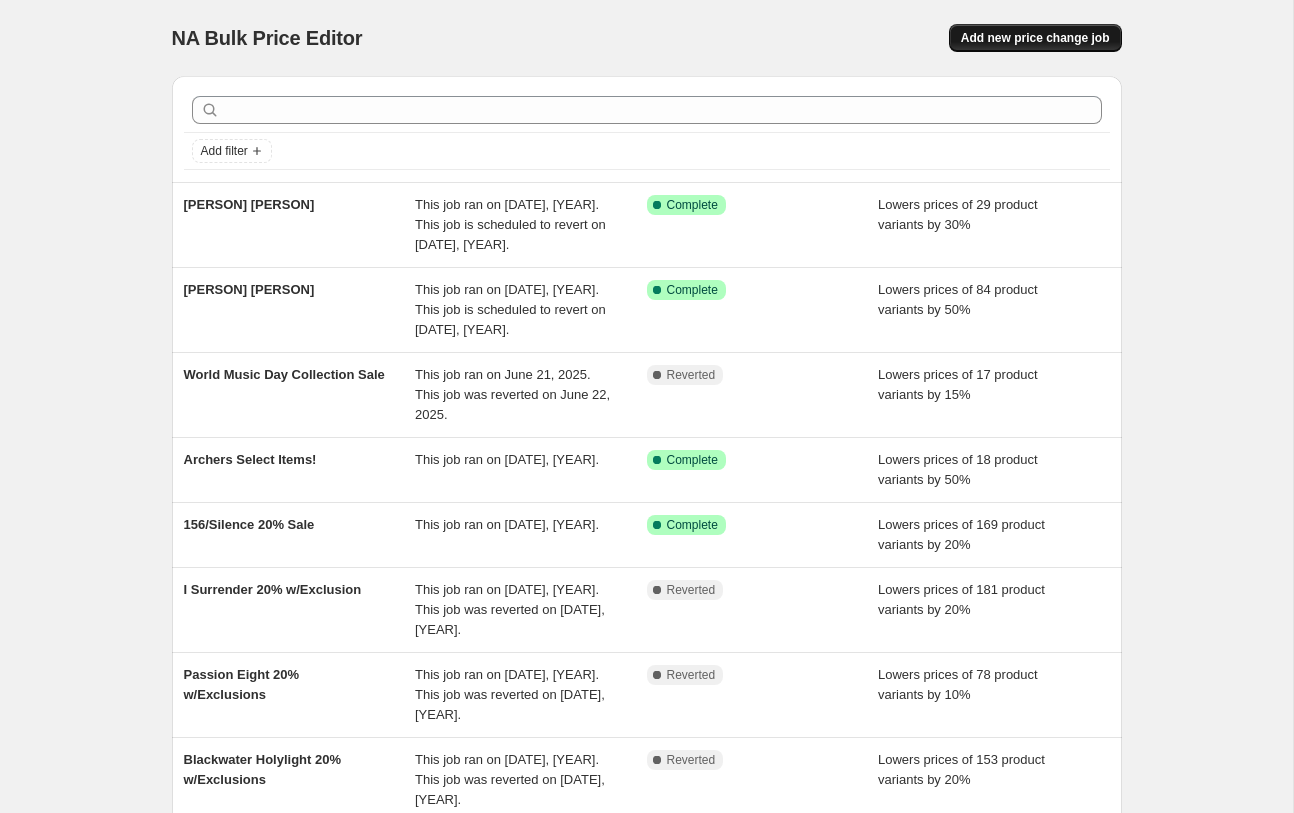 click on "Add new price change job" at bounding box center (1035, 38) 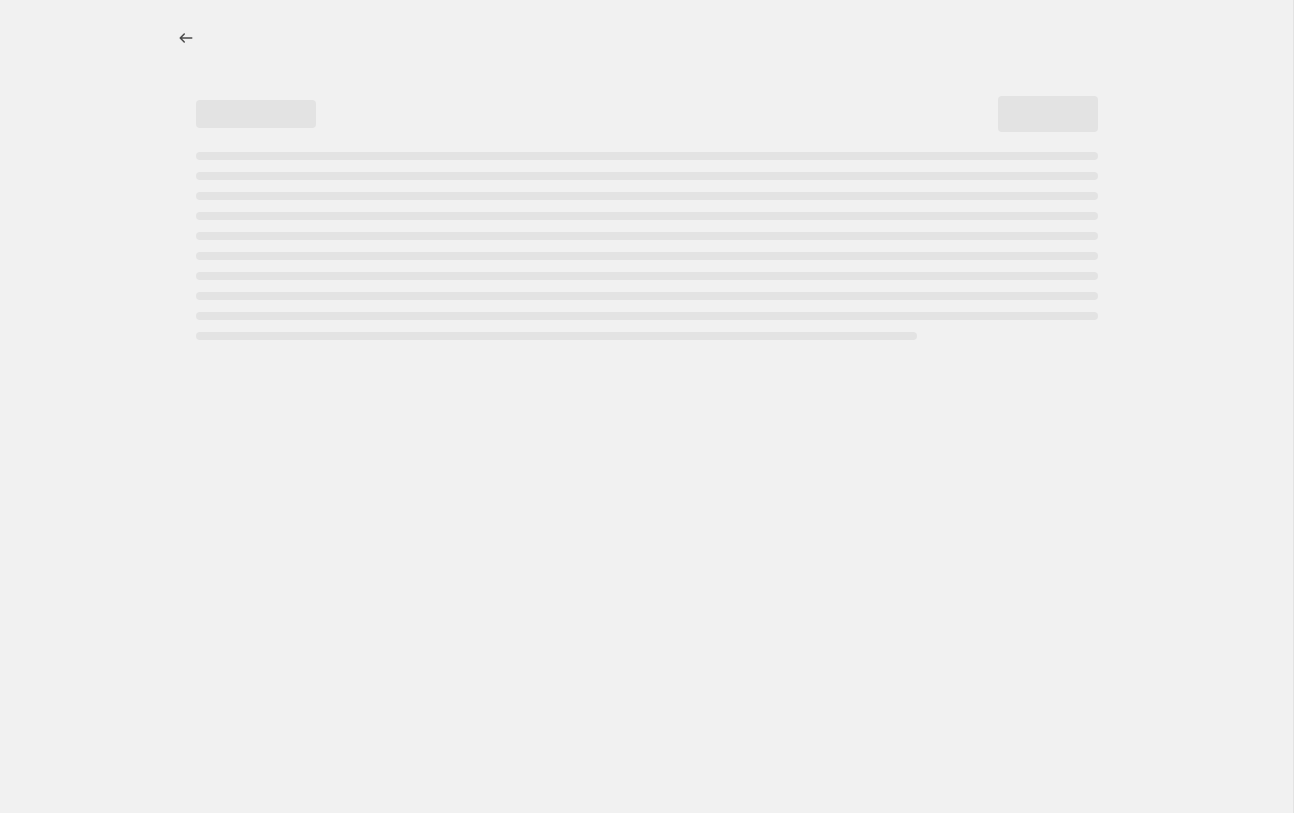 select on "percentage" 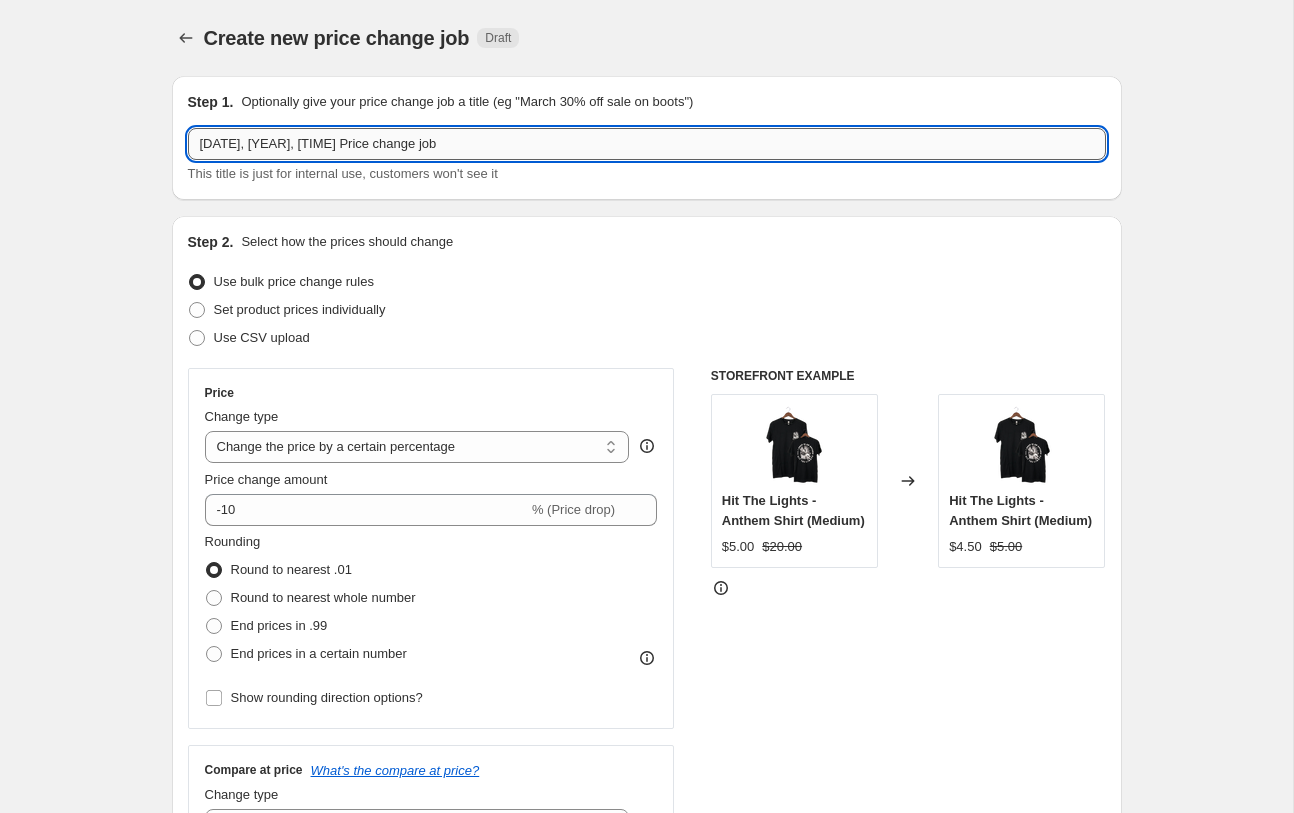 click on "[DATE], [YEAR], [TIME] Price change job" at bounding box center (647, 144) 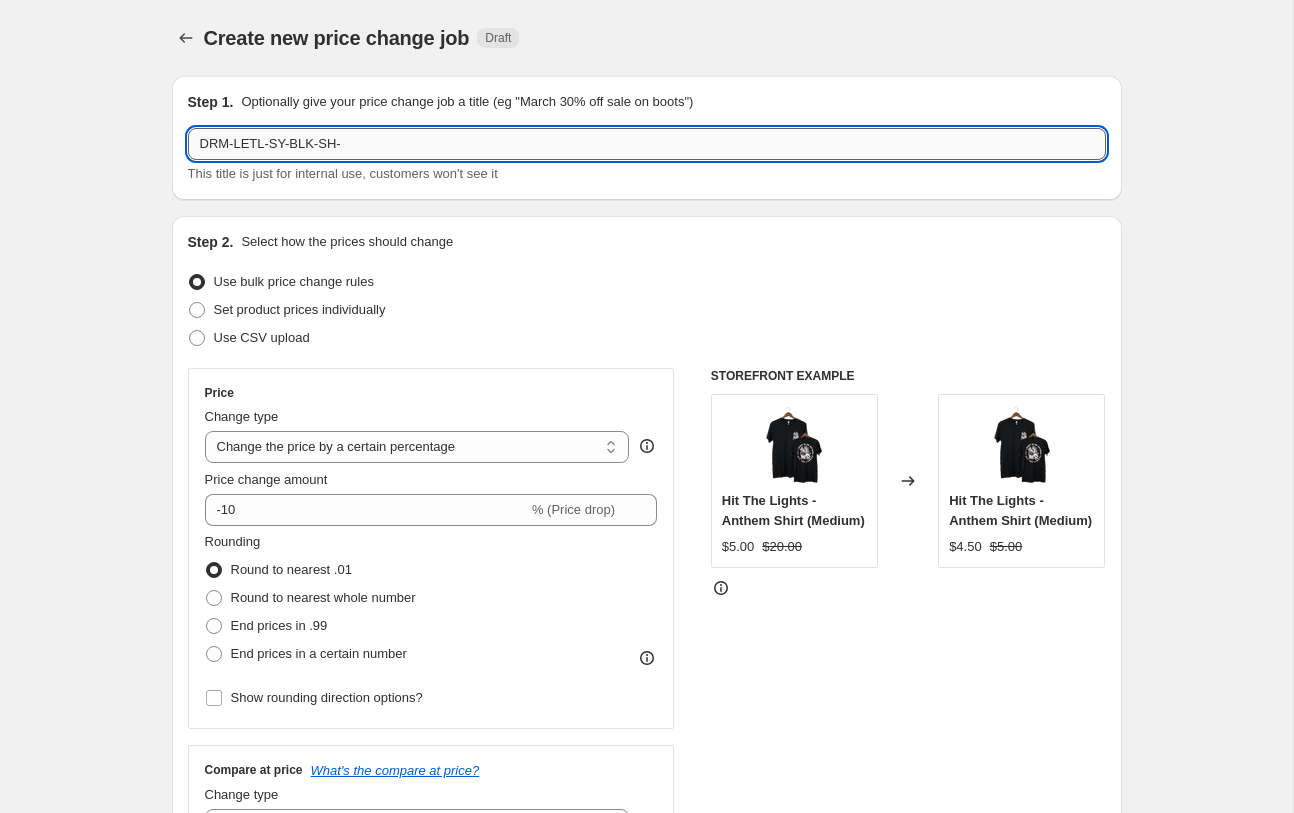 click on "DRM-LETL-SY-BLK-SH-" at bounding box center (647, 144) 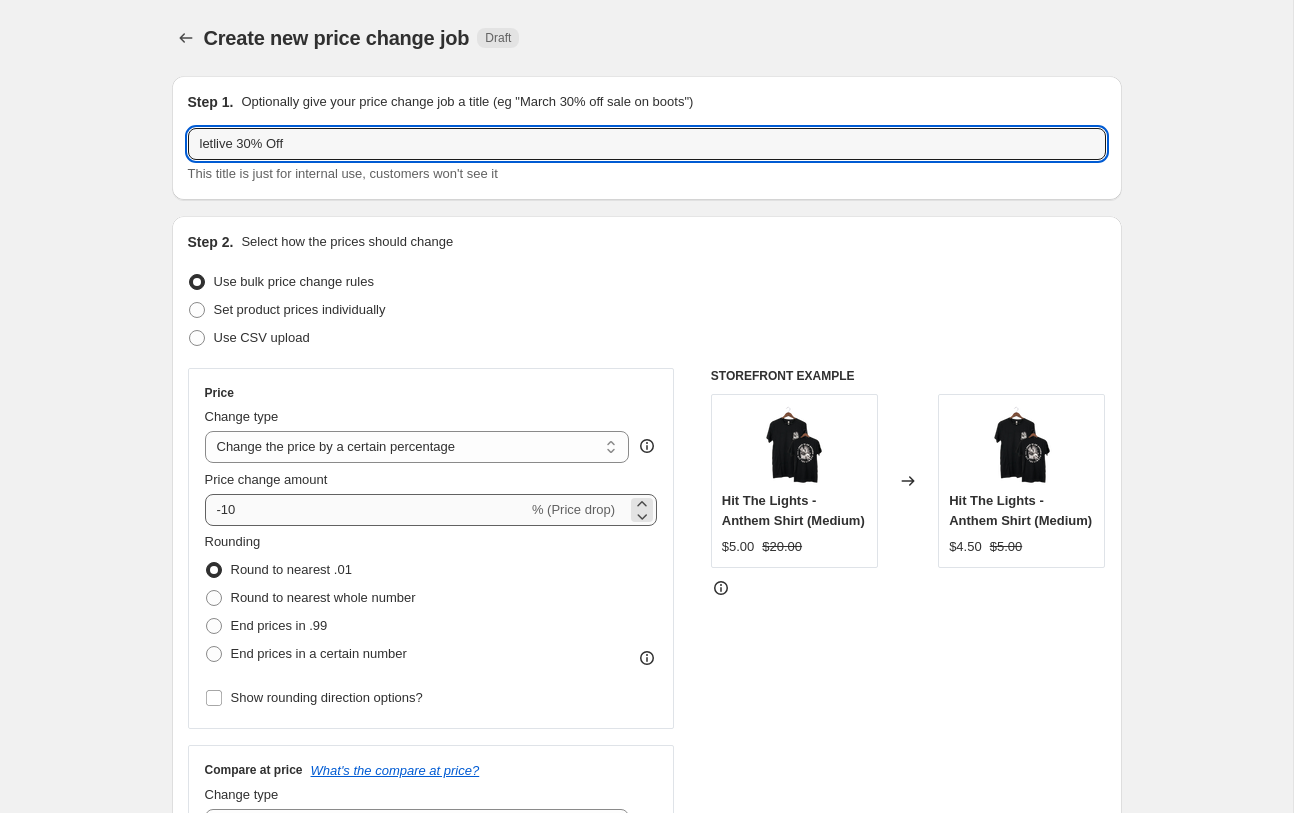 type on "letlive 30% Off" 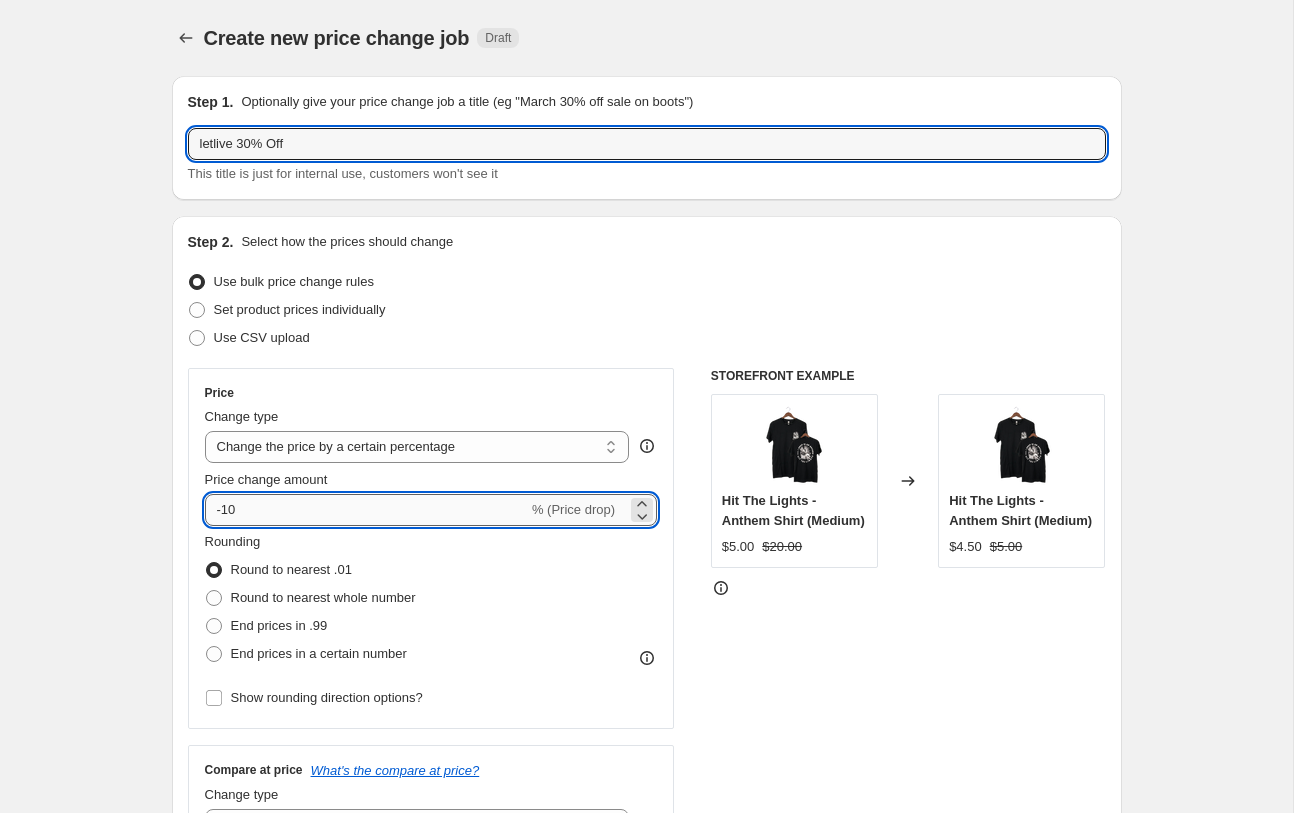 click on "-10" at bounding box center (366, 510) 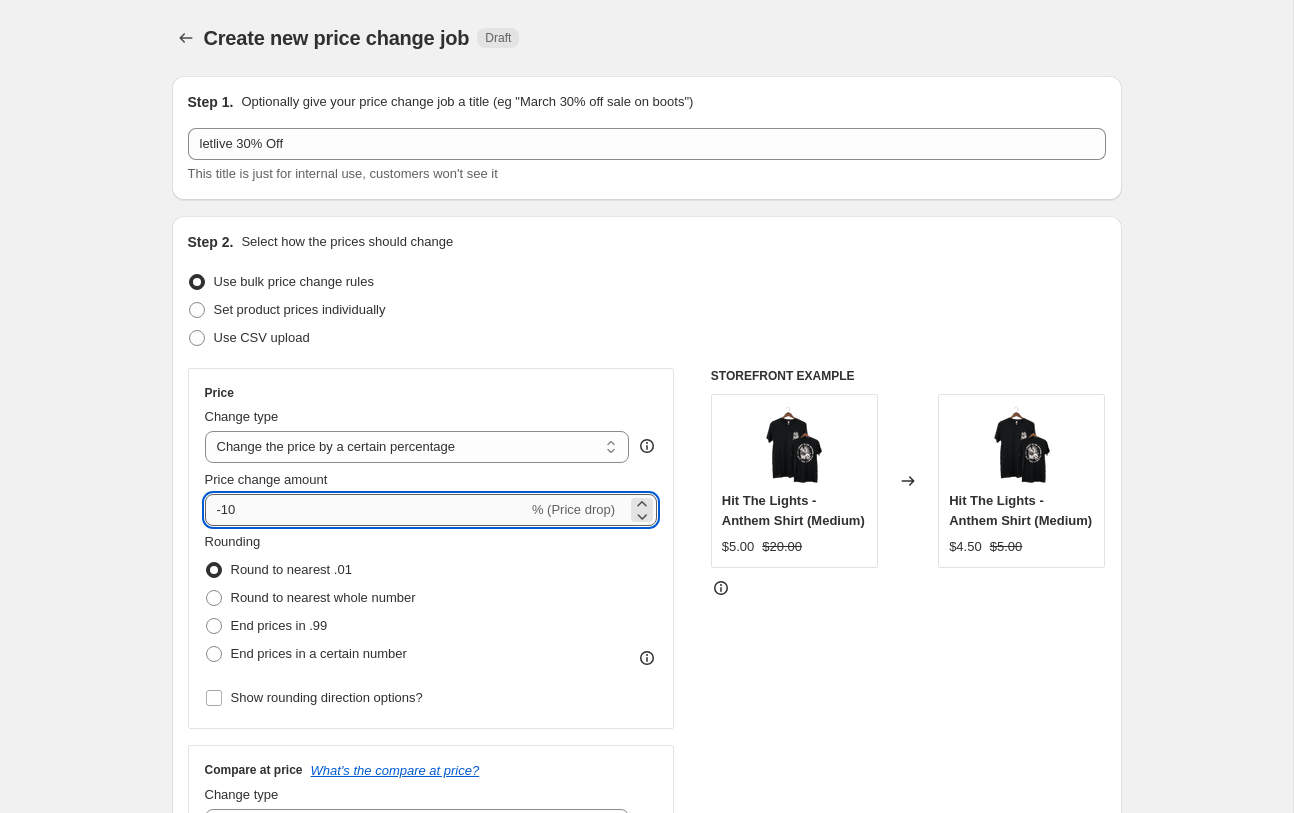 type on "-1" 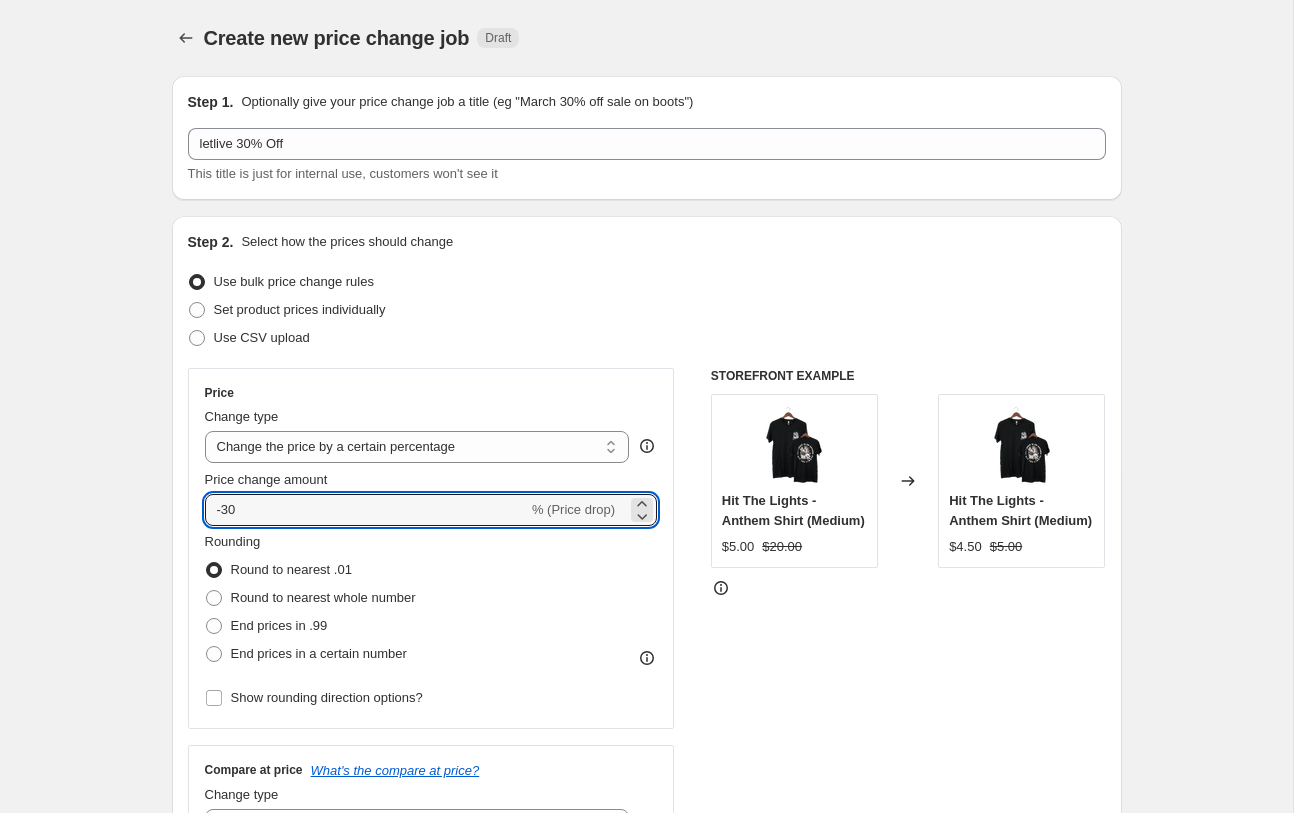 type on "-30" 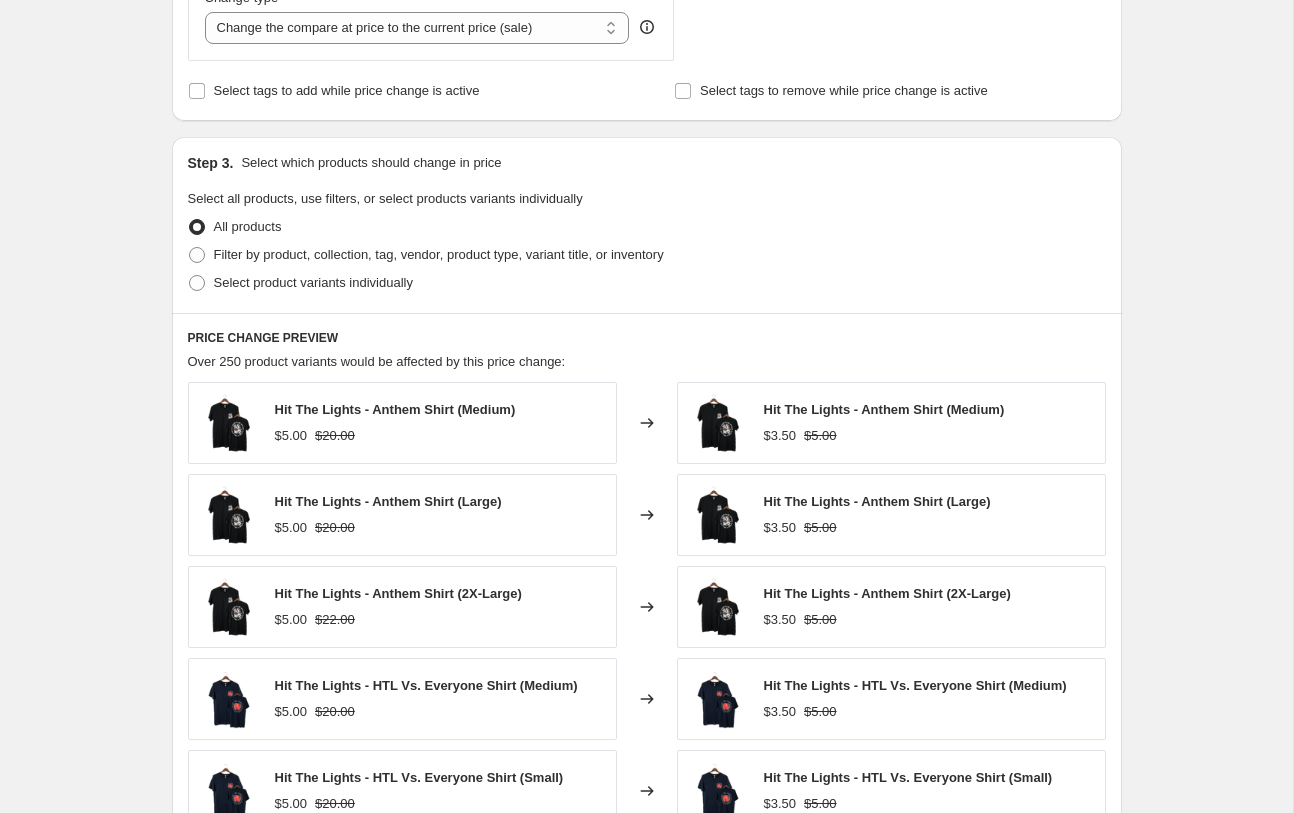 scroll, scrollTop: 803, scrollLeft: 0, axis: vertical 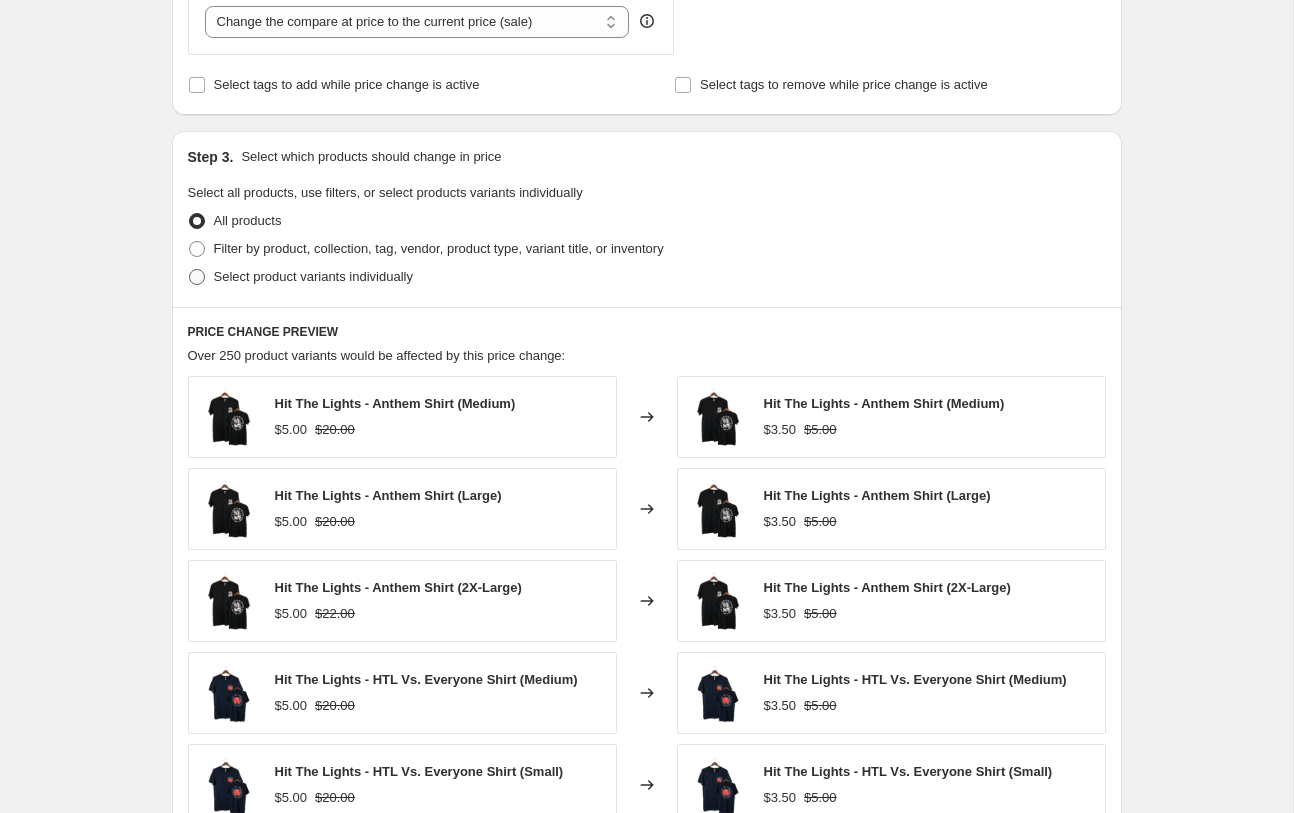 click on "Select product variants individually" at bounding box center (313, 276) 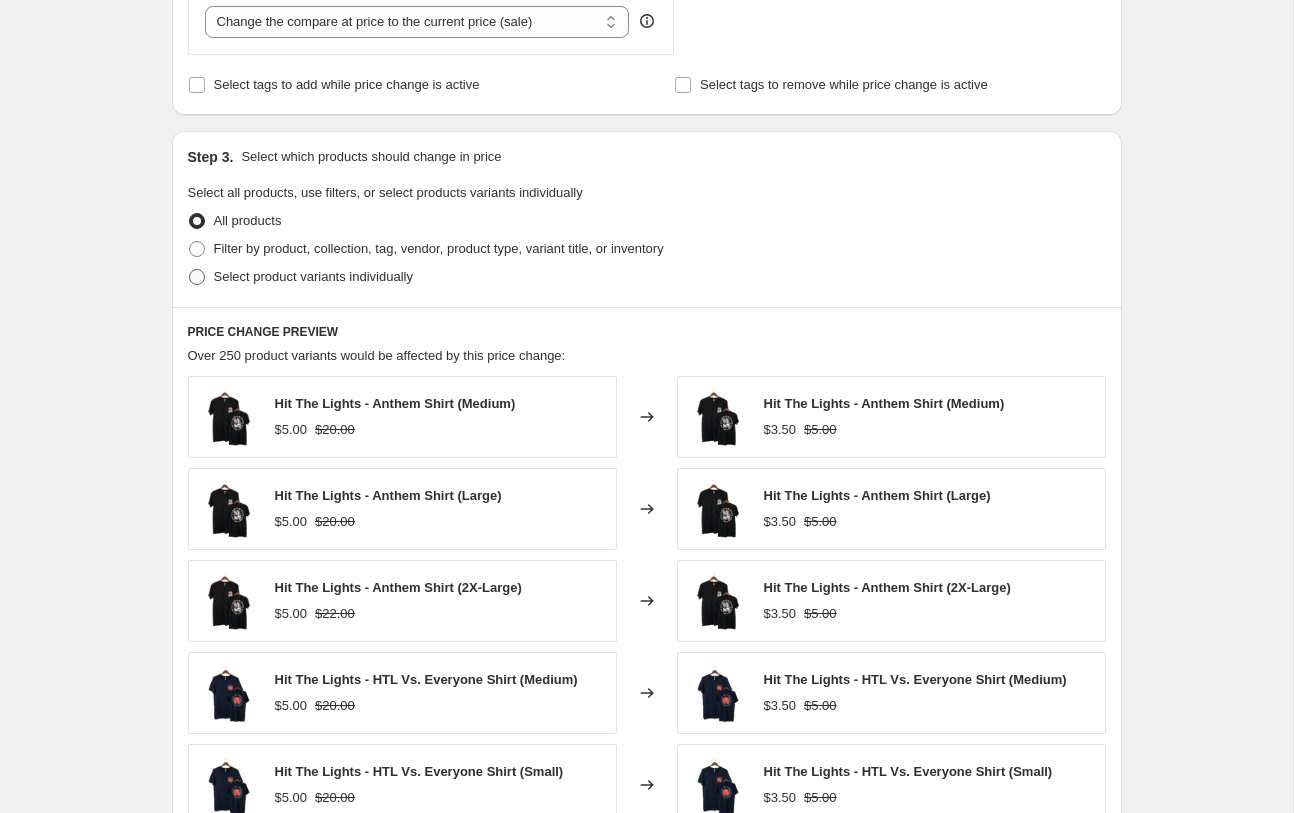 radio on "true" 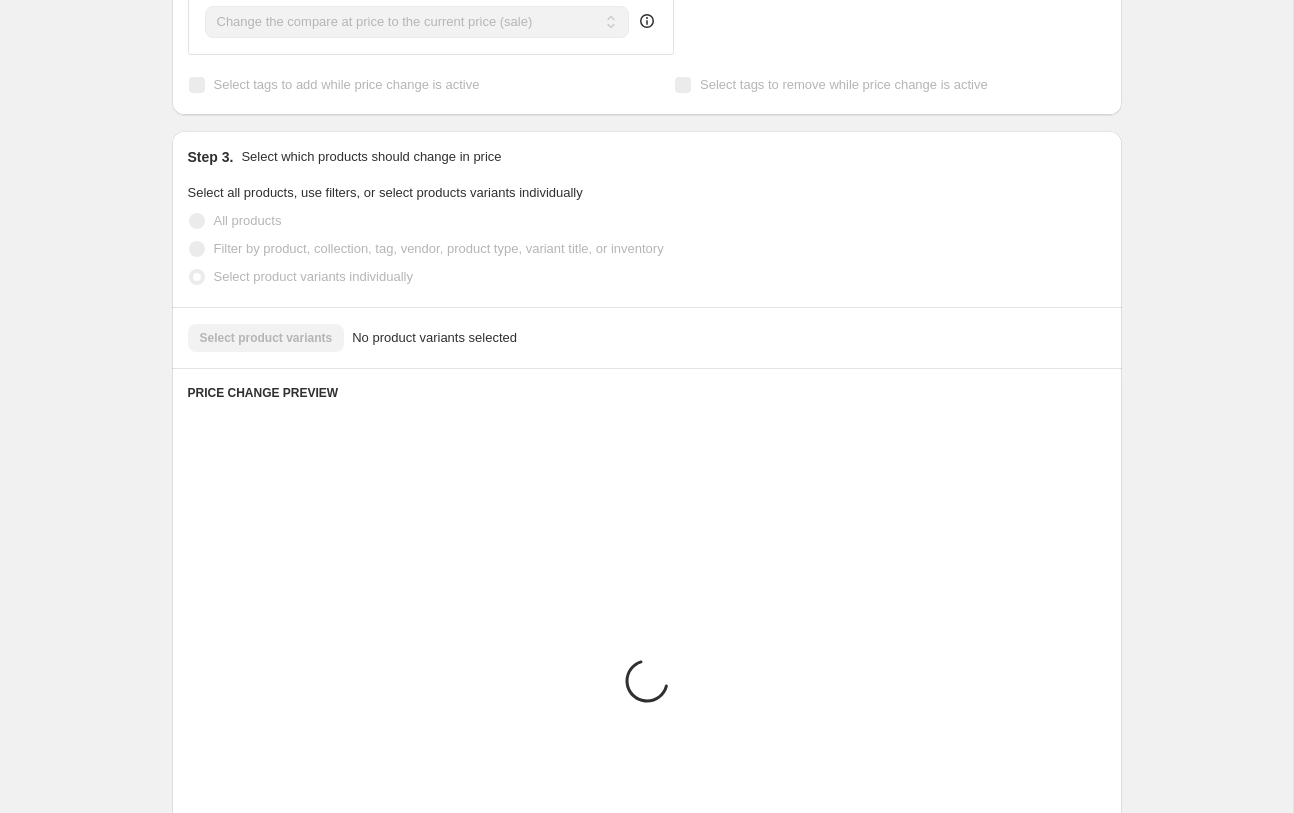 scroll, scrollTop: 743, scrollLeft: 0, axis: vertical 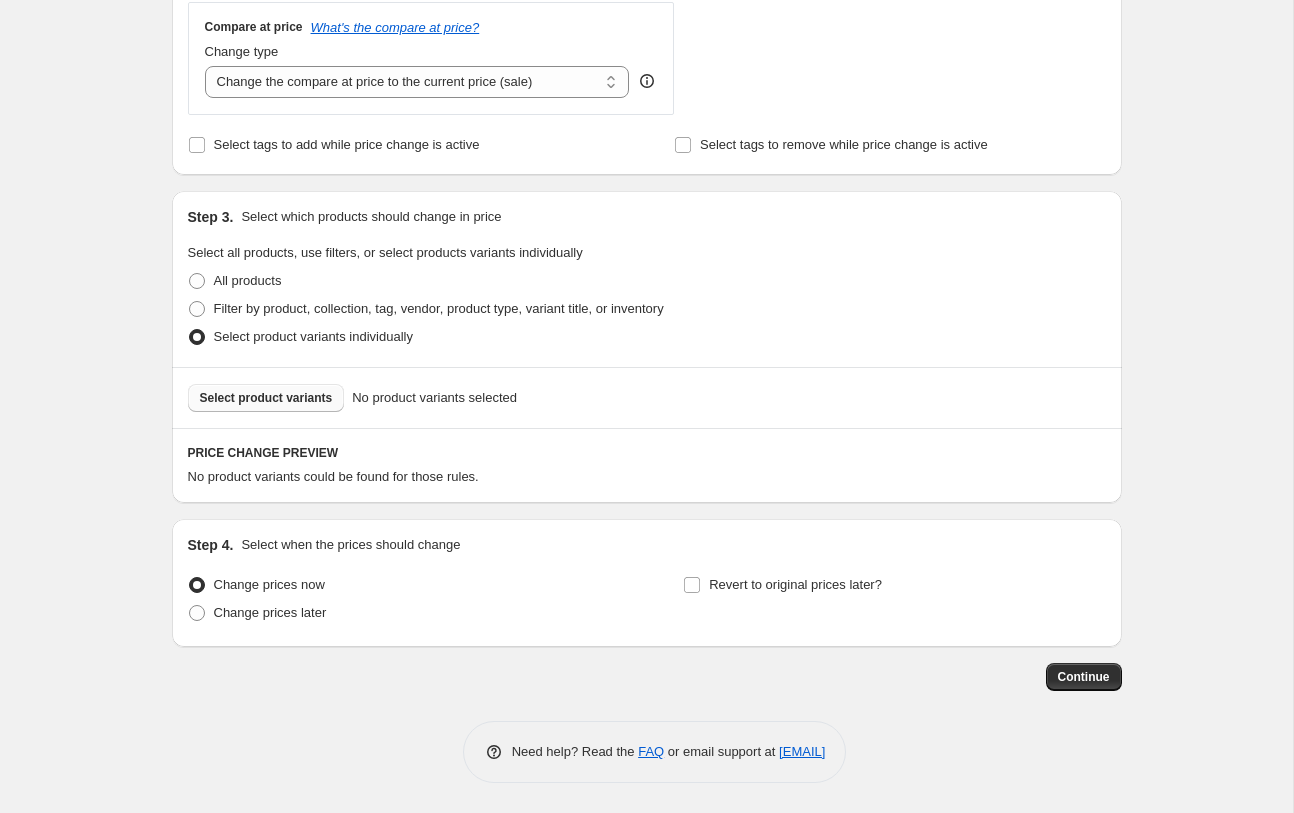click on "Select product variants" at bounding box center [266, 398] 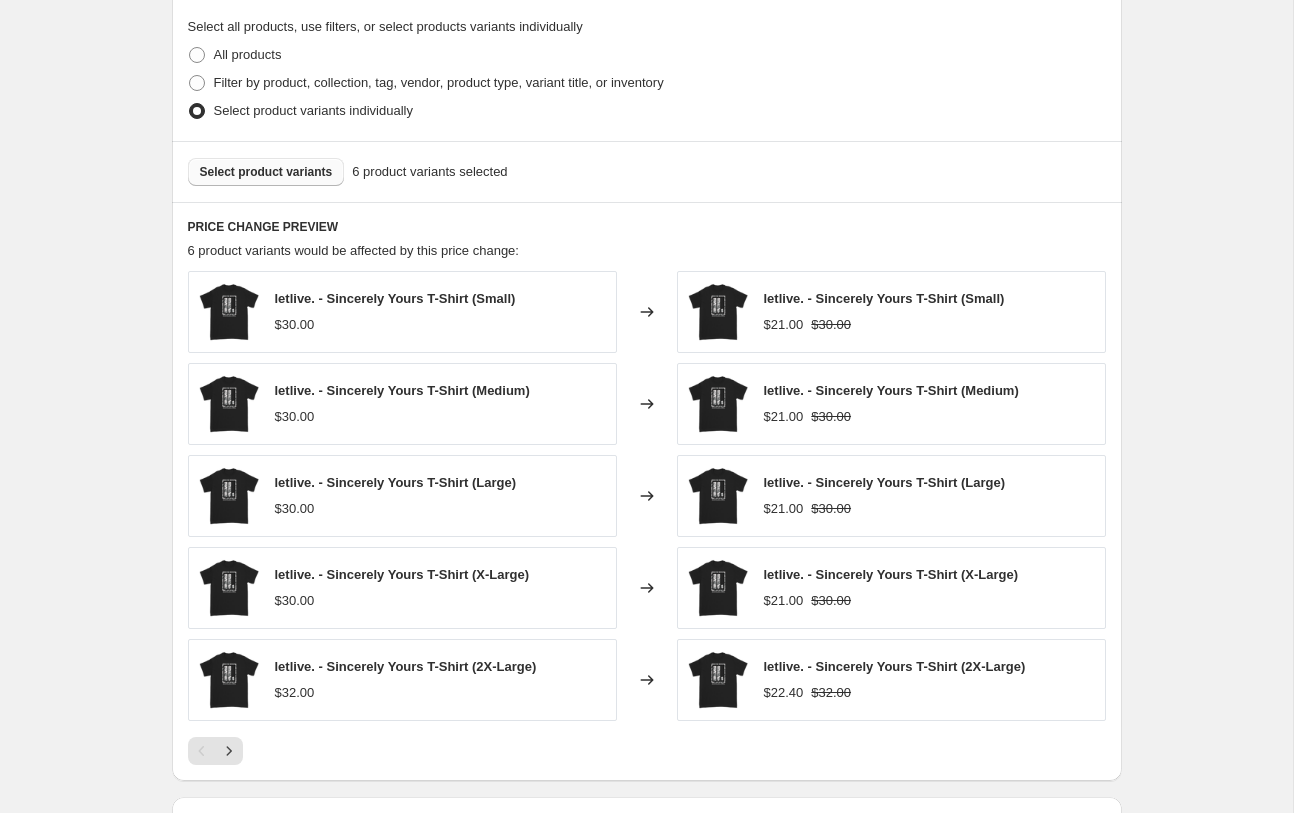 scroll, scrollTop: 1247, scrollLeft: 0, axis: vertical 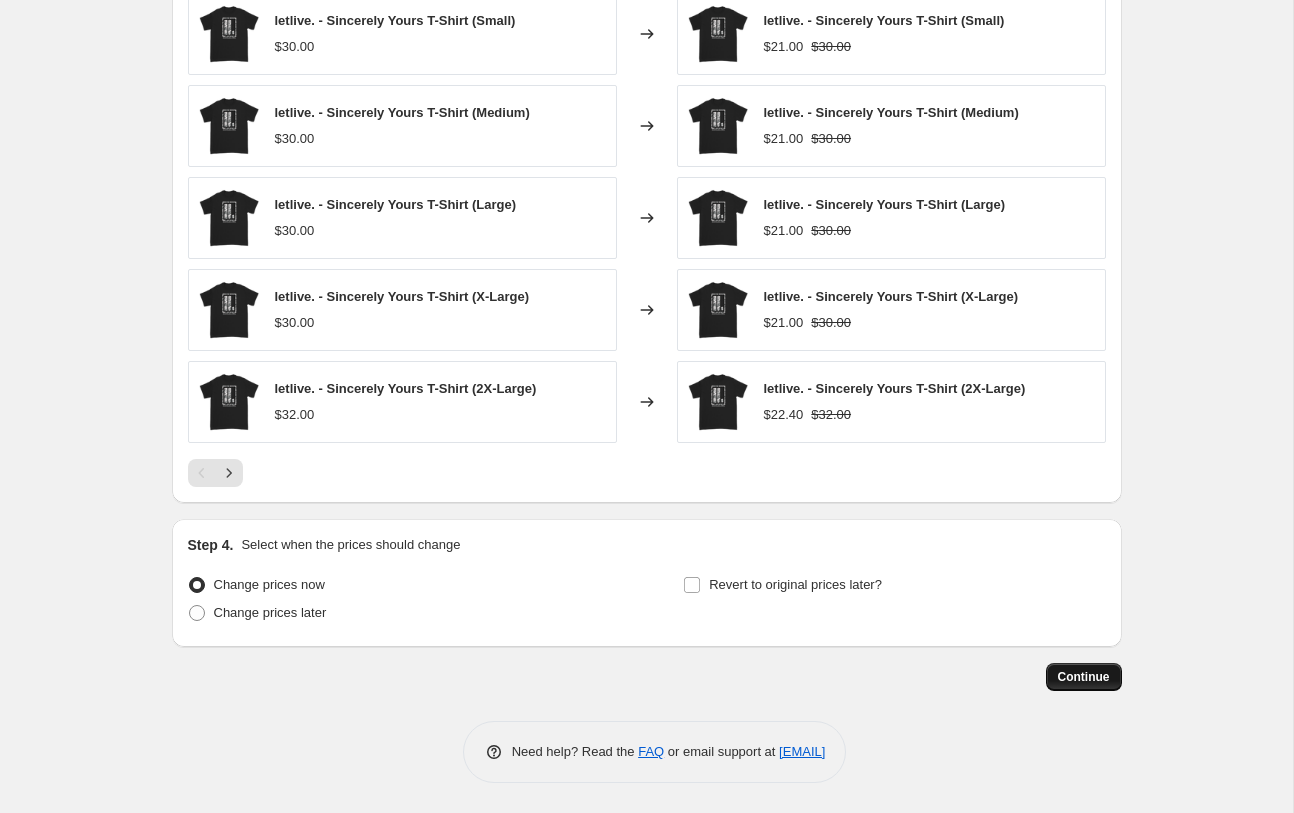 click on "Continue" at bounding box center (1084, 677) 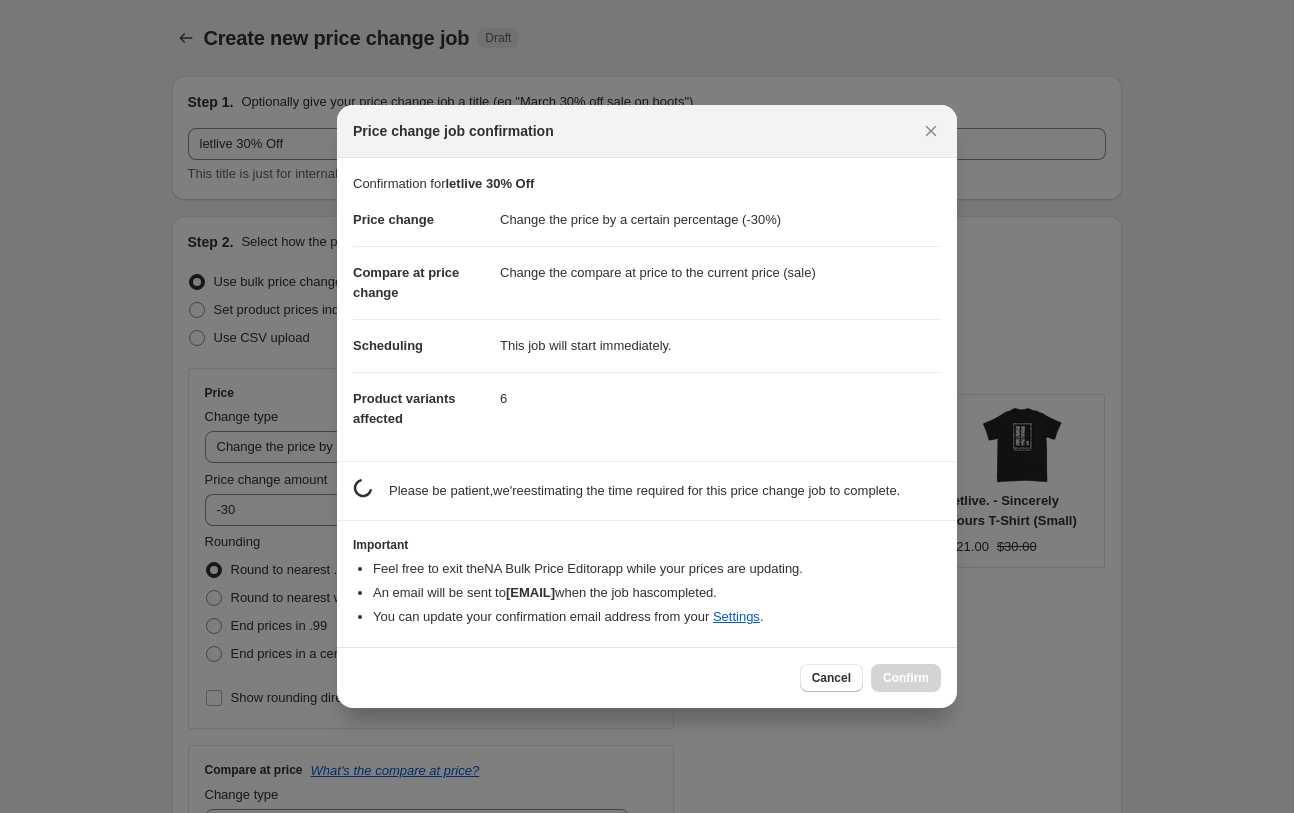 scroll, scrollTop: 0, scrollLeft: 0, axis: both 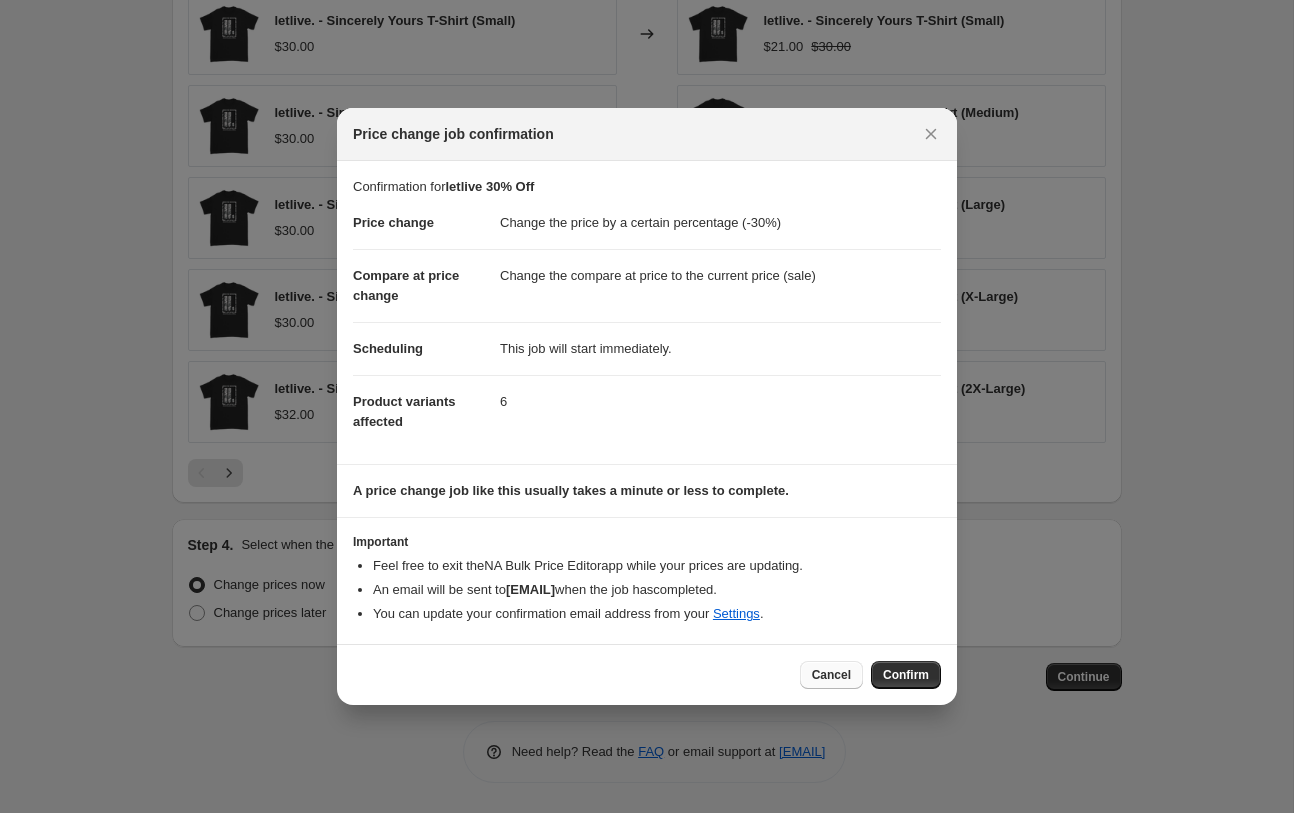 click on "Cancel" at bounding box center [831, 675] 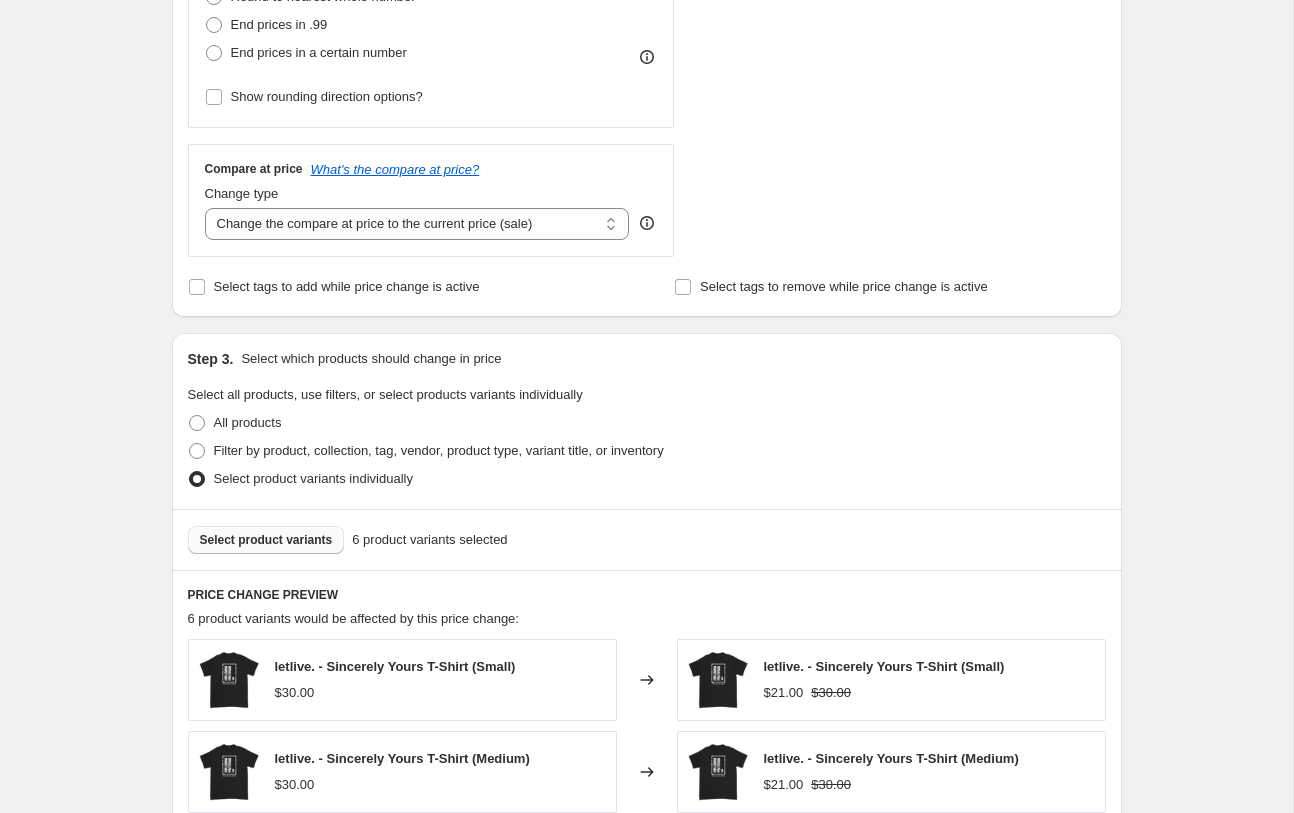scroll, scrollTop: 0, scrollLeft: 0, axis: both 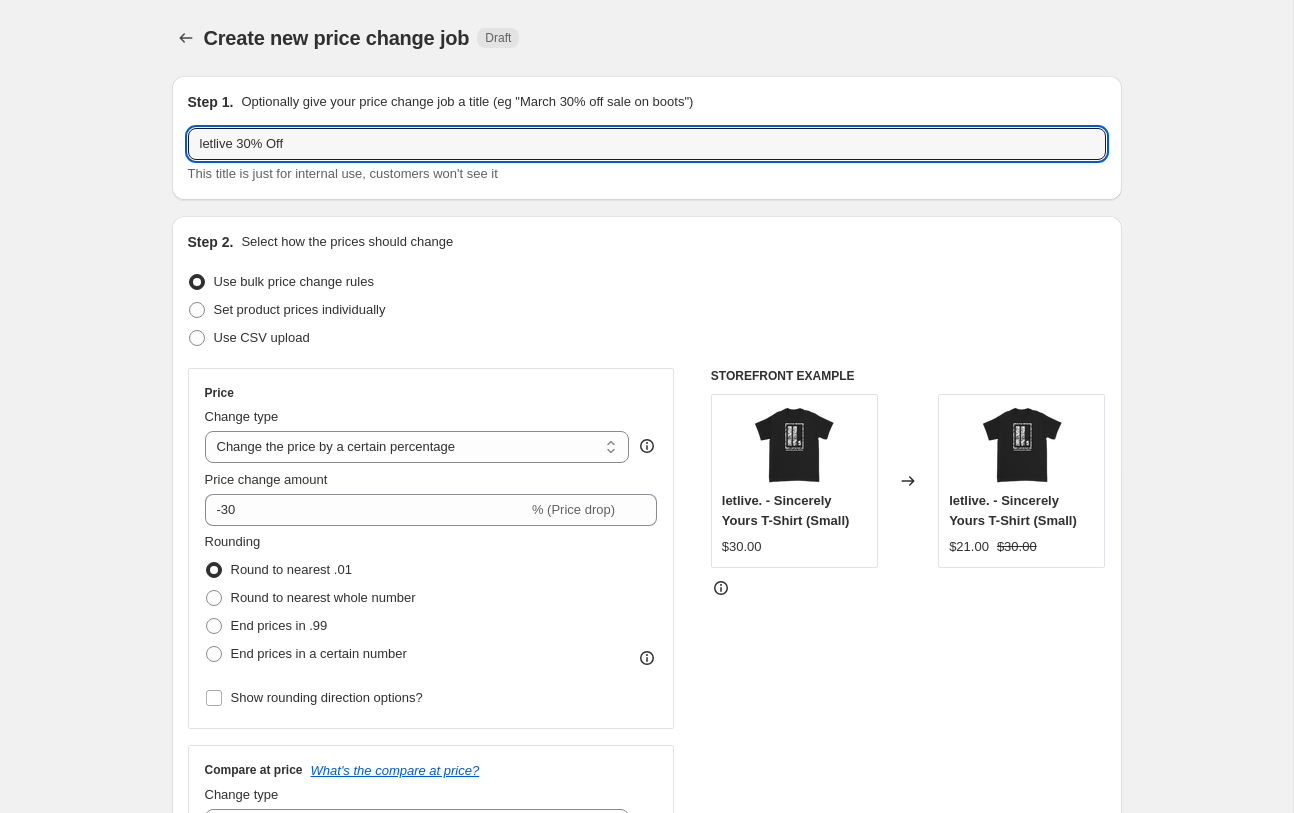 drag, startPoint x: 235, startPoint y: 143, endPoint x: 118, endPoint y: 143, distance: 117 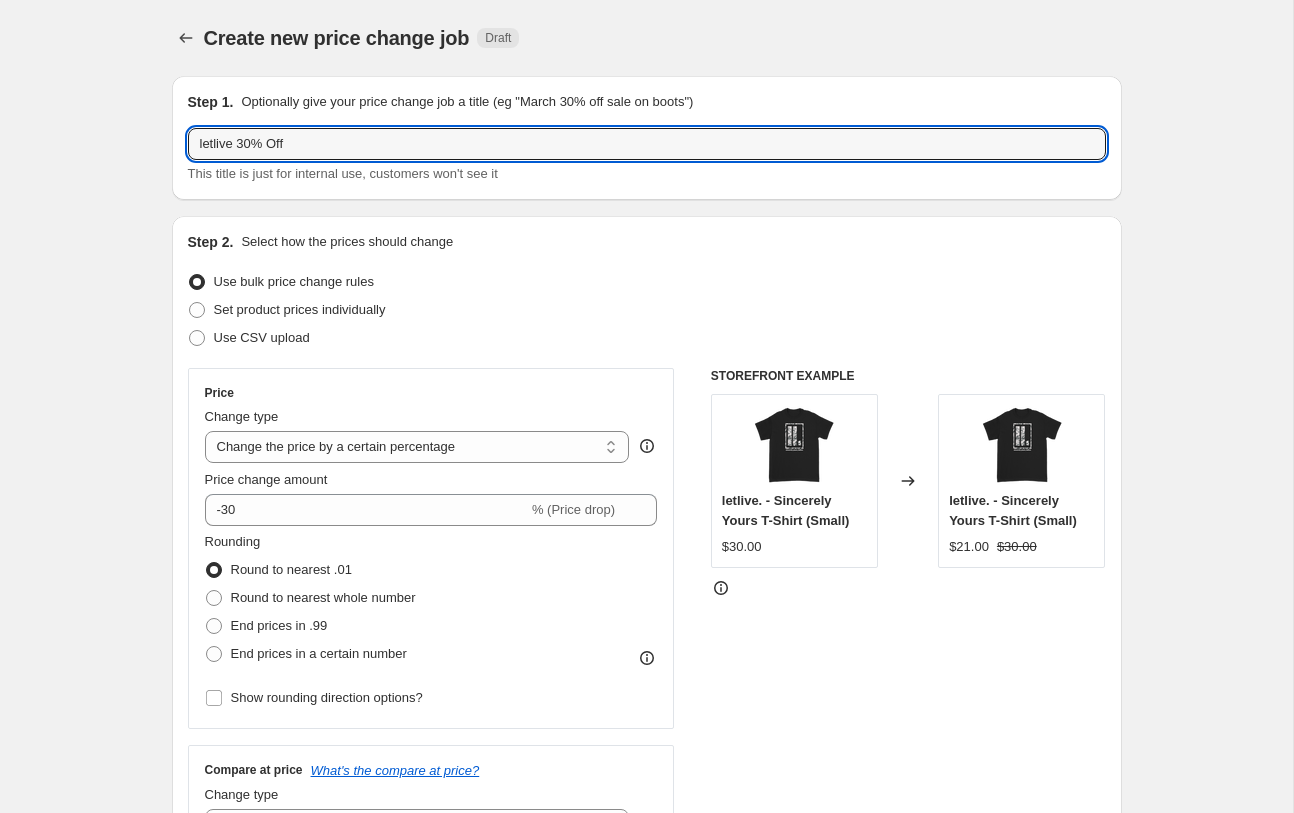click on "Create new price change job. This page is ready Create new price change job Draft Step 1. Optionally give your price change job a title (eg "March 30% off sale on boots") letlive 30% Off This title is just for internal use, customers won't see it Step 2. Select how the prices should change Use bulk price change rules Set product prices individually Use CSV upload Price Change type Change the price to a certain amount Change the price by a certain amount Change the price by a certain percentage Change the price to the current compare at price (price before sale) Change the price by a certain amount relative to the compare at price Change the price by a certain percentage relative to the compare at price Don't change the price Change the price by a certain percentage relative to the cost per item Change price to certain cost margin Change the price by a certain percentage Price change amount -30 % (Price drop) Rounding Round to nearest .01 Round to nearest whole number End prices in .99 Compare at price $[PRICE]" at bounding box center (646, 1030) 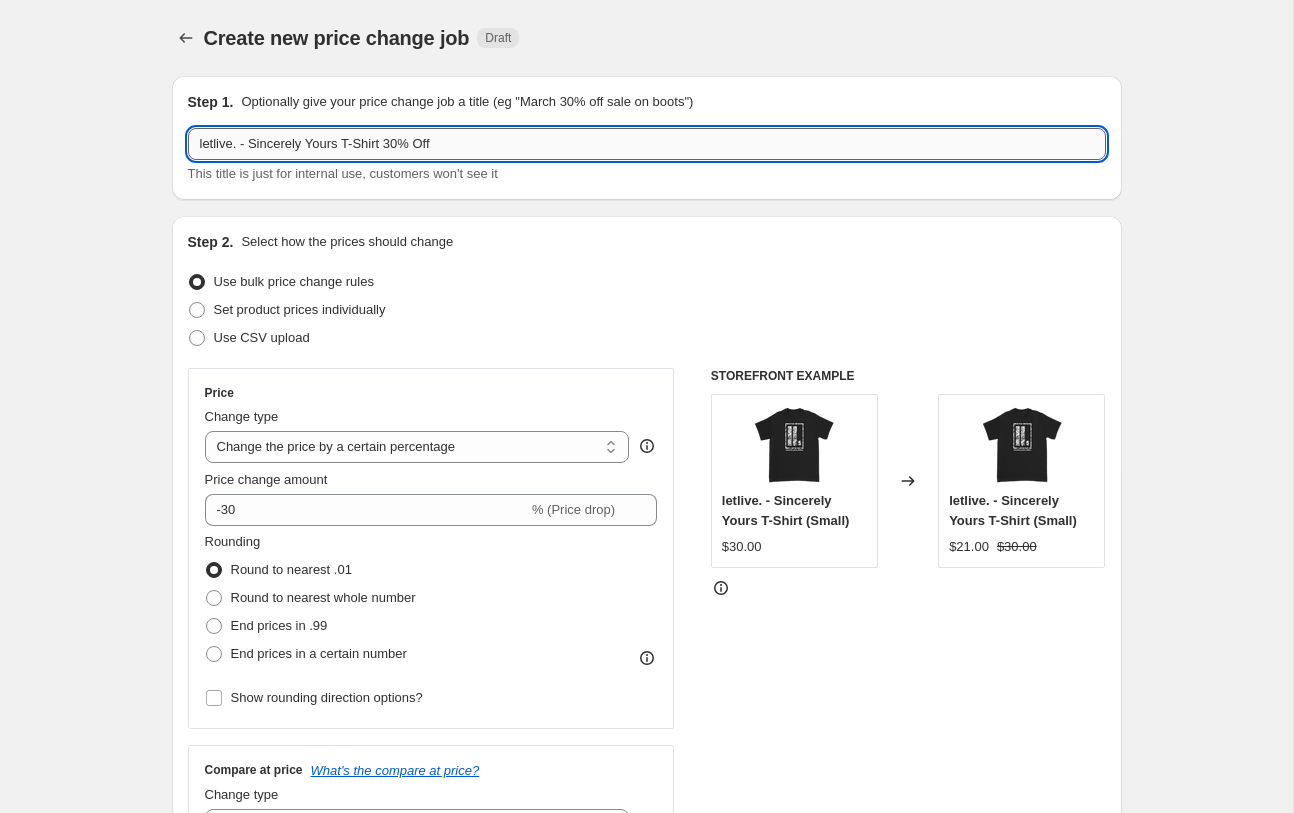 click on "letlive. - Sincerely Yours T-Shirt 30% Off" at bounding box center [647, 144] 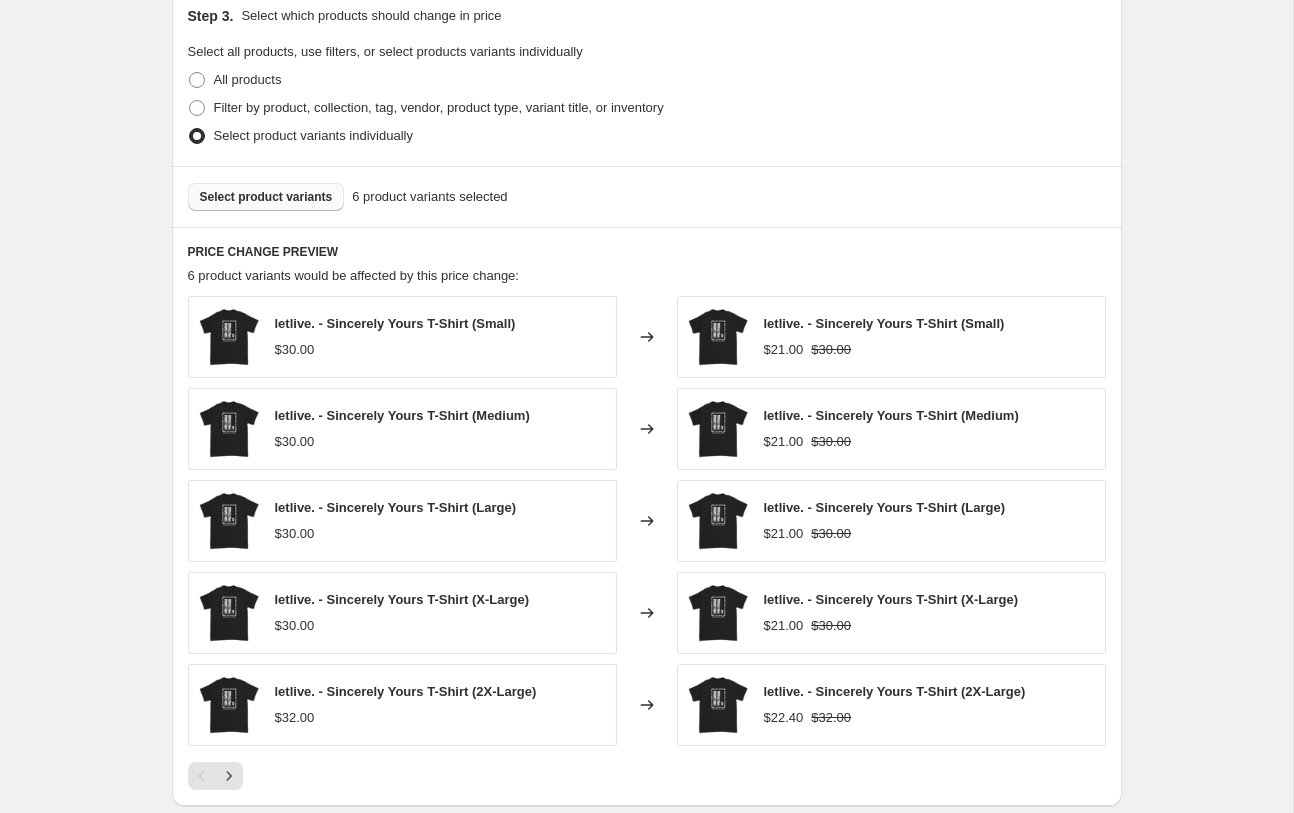 scroll, scrollTop: 1247, scrollLeft: 0, axis: vertical 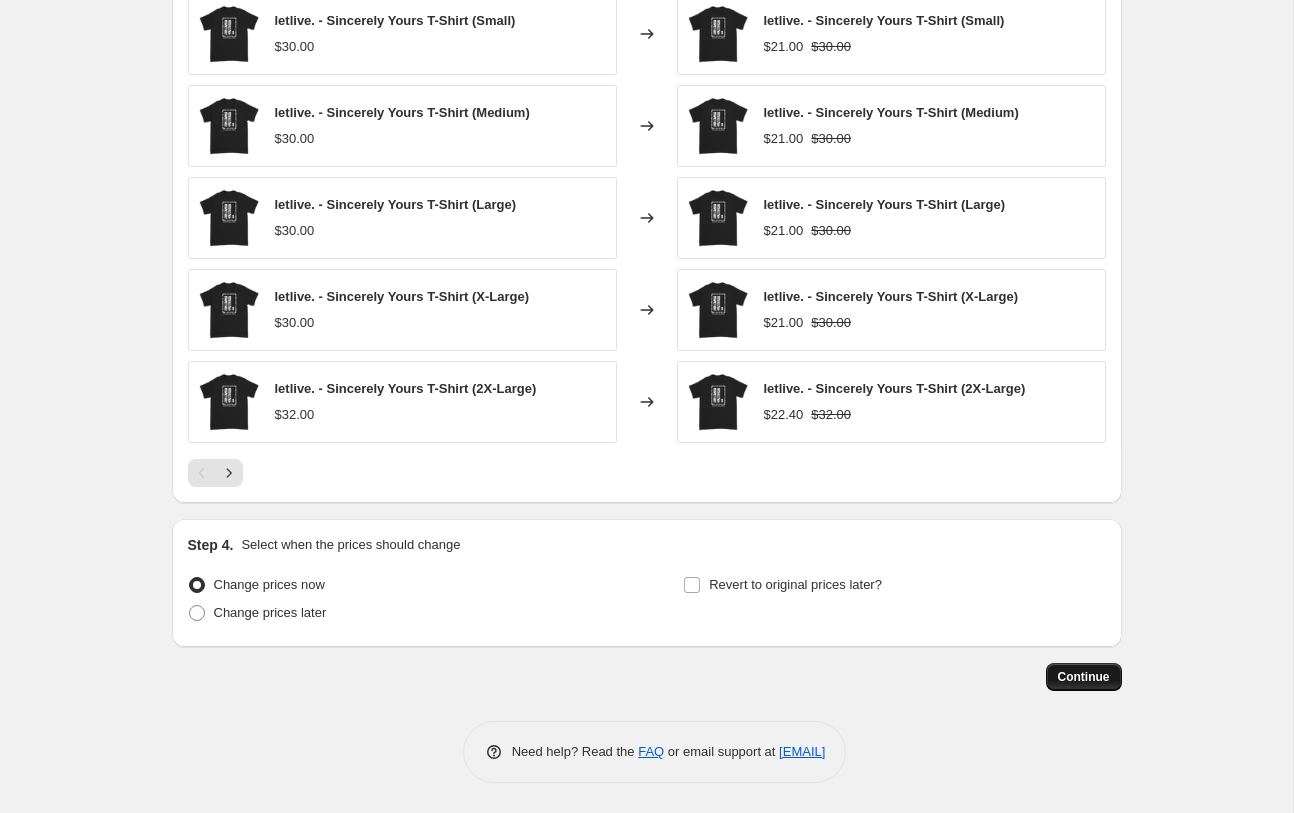 type on "letlive. - Sincerely Yours T-Shirt 30% Off" 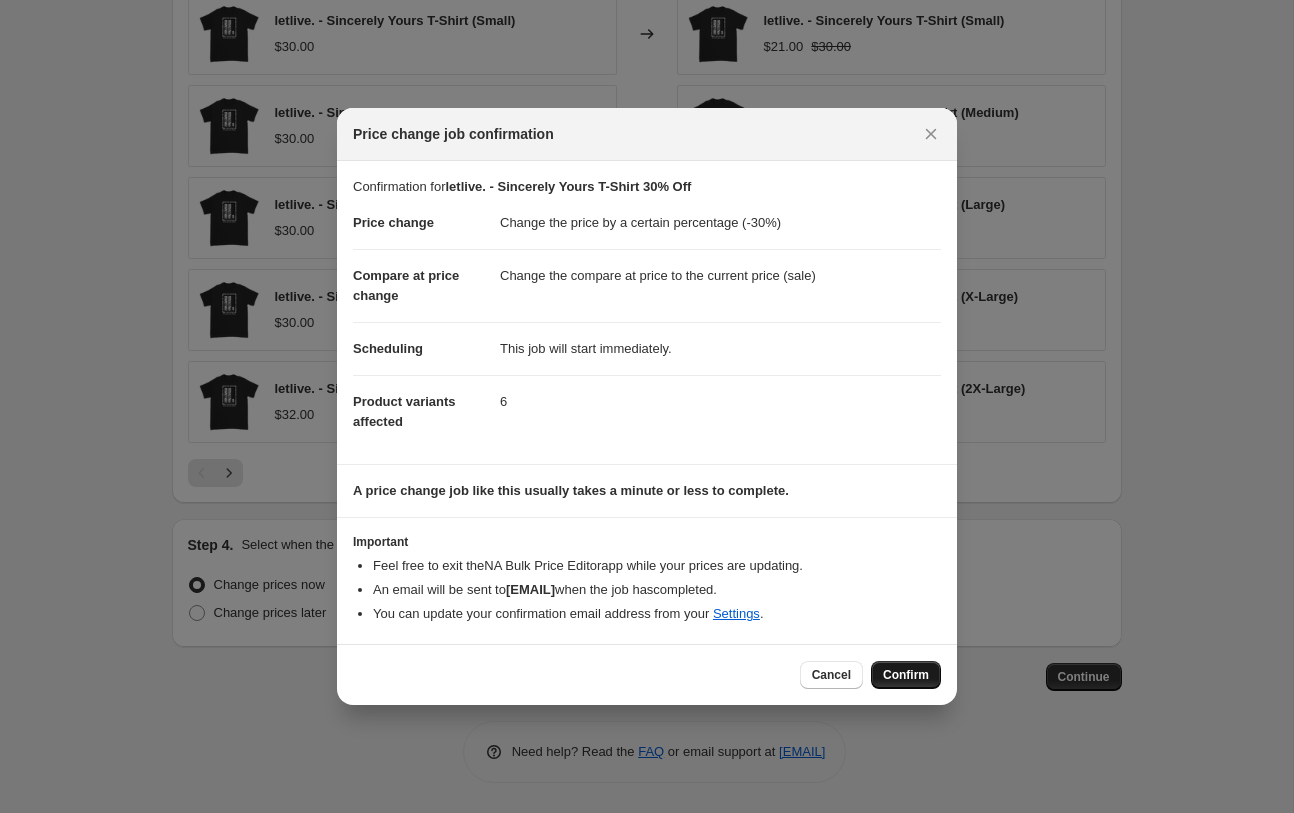 click on "Confirm" at bounding box center (906, 675) 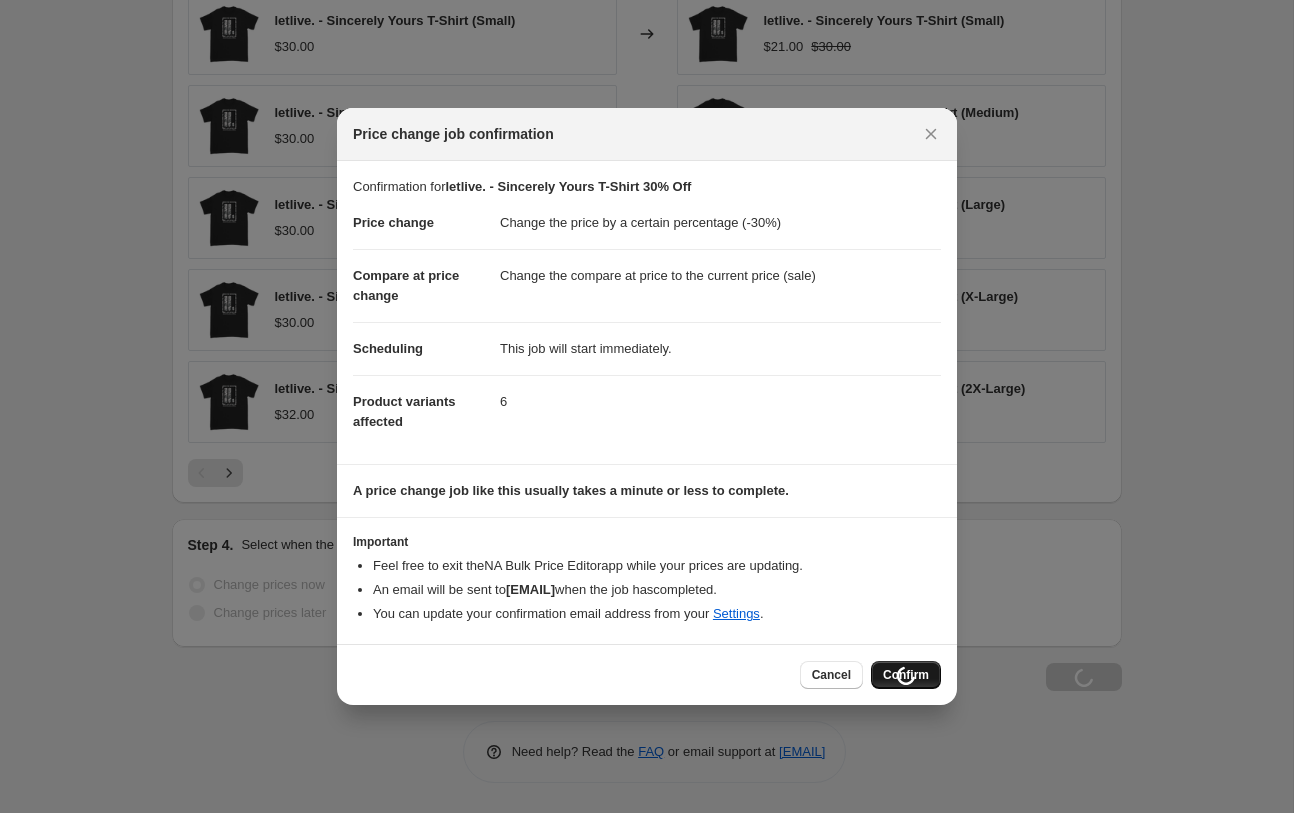 scroll, scrollTop: 1315, scrollLeft: 0, axis: vertical 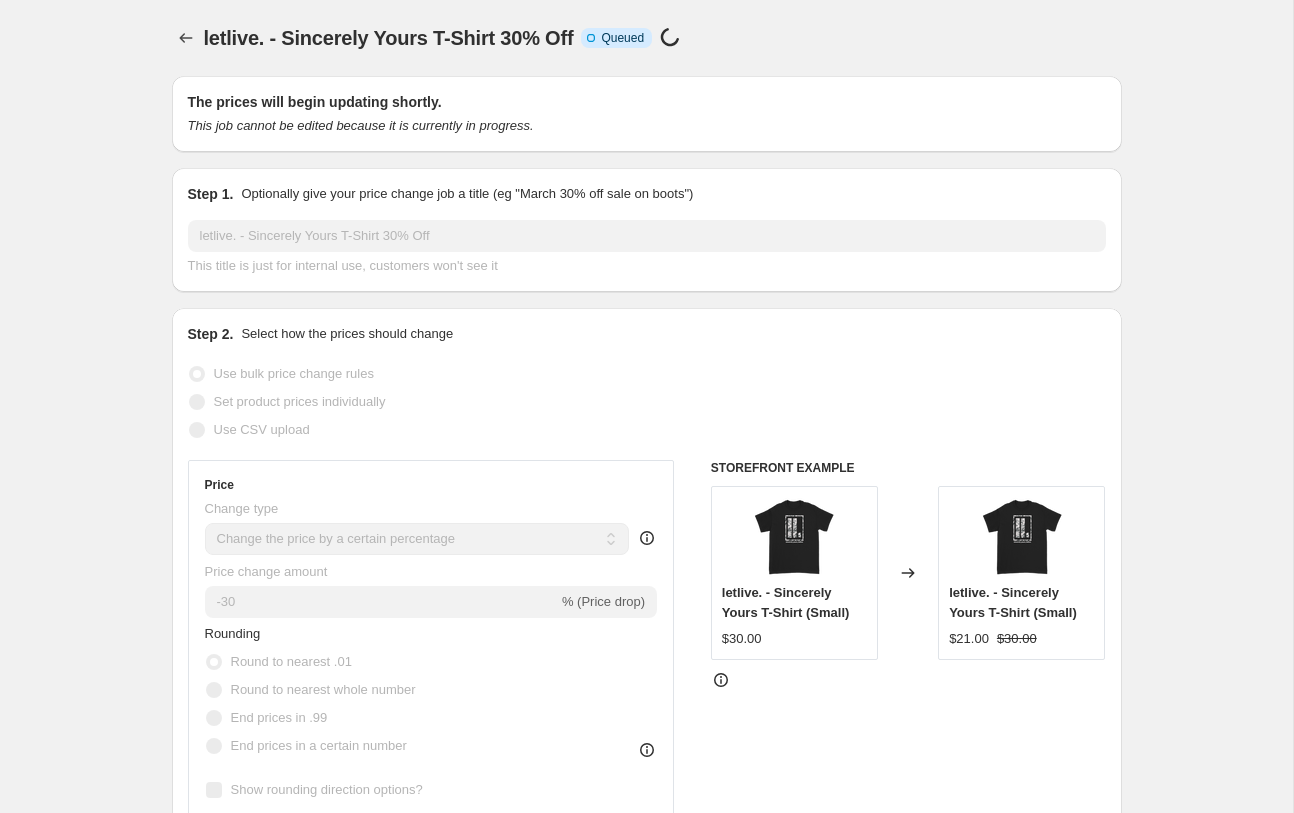 select on "percentage" 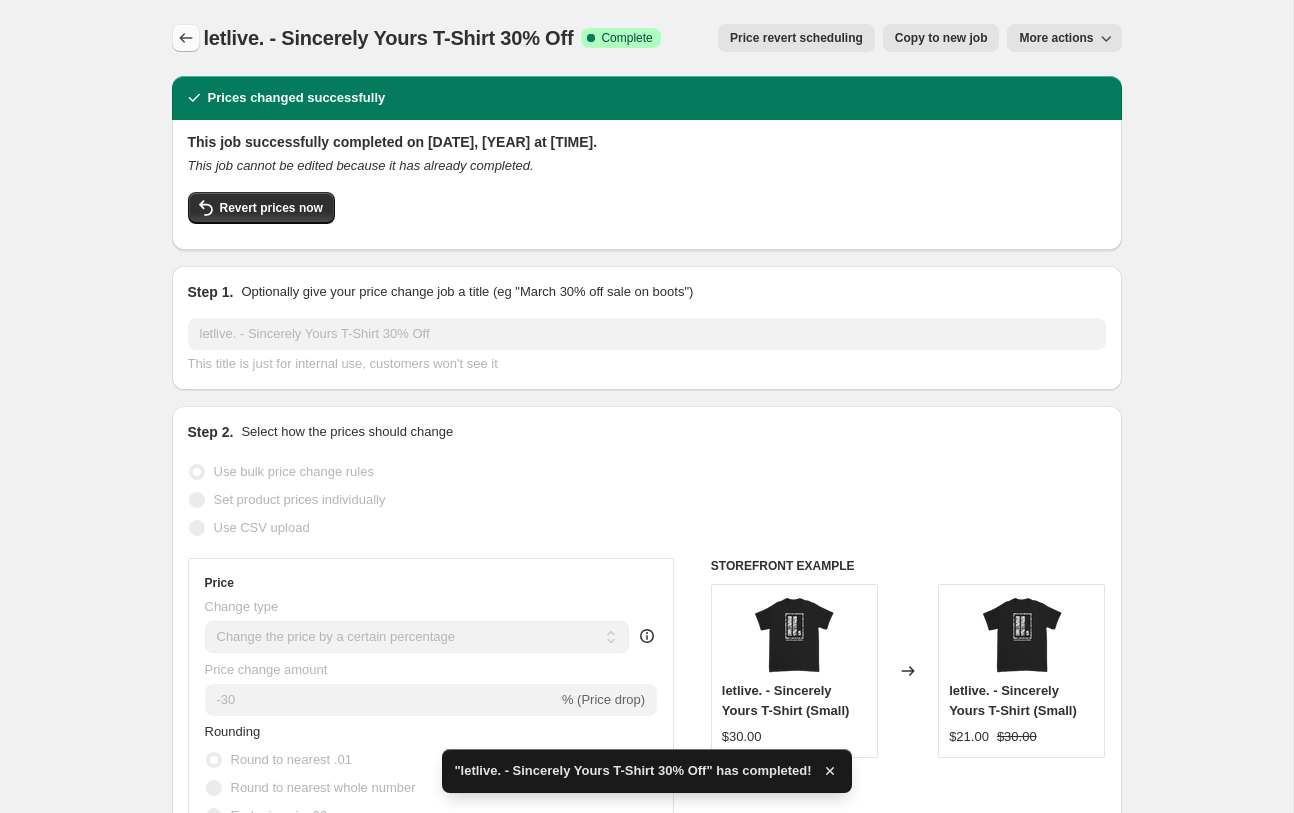 click 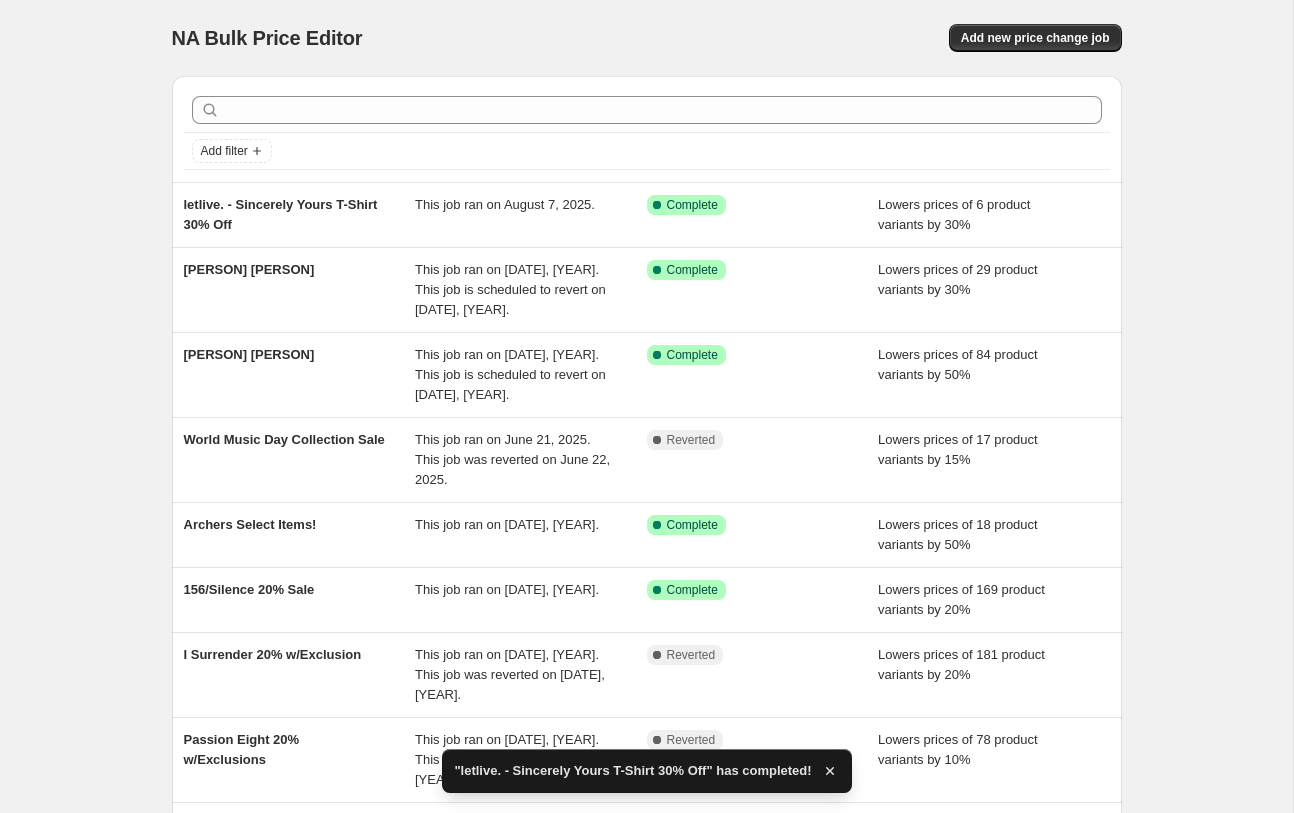 click on "NA Bulk Price Editor. This page is ready NA Bulk Price Editor Add new price change job Add filter   letlive. - Sincerely Yours T-Shirt 30% Off This job ran on [DATE], [YEAR]. Success Complete Complete Lowers prices of 6 product variants by 30% [PERSON] Media This job ran on [DATE], [YEAR]. This job is scheduled to revert on [DATE], [YEAR]. Success Complete Complete Lowers prices of 29 product variants by 30% [PERSON] Soft Goods This job ran on [DATE], [YEAR]. This job is scheduled to revert on [DATE], [YEAR]. Success Complete Complete Lowers prices of 84 product variants by 50% World Music Day Collection Sale This job ran on [DATE], [YEAR]. This job was reverted on [DATE], [YEAR]. Complete Reverted Lowers prices of 17 product variants by 15% Archers Select Items! This job ran on [DATE], [YEAR]. Success Complete Complete Lowers prices of 18 product variants by 50% 156/Silence 20% Sale This job ran on [DATE], [YEAR]. Success Complete Complete Lowers prices of 169 product variants by 20% Complete Reverted   FAQ" at bounding box center [646, 585] 